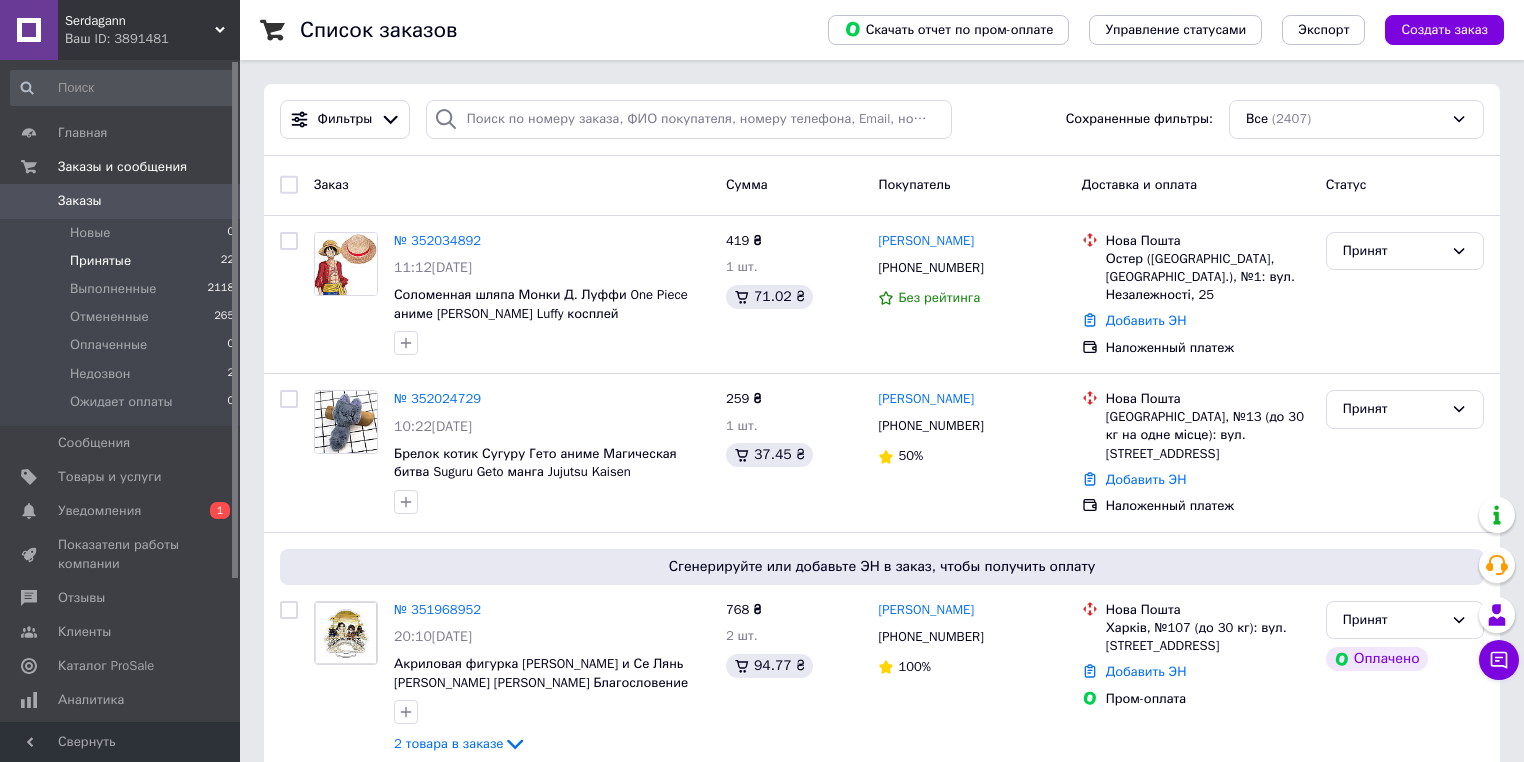 scroll, scrollTop: 0, scrollLeft: 0, axis: both 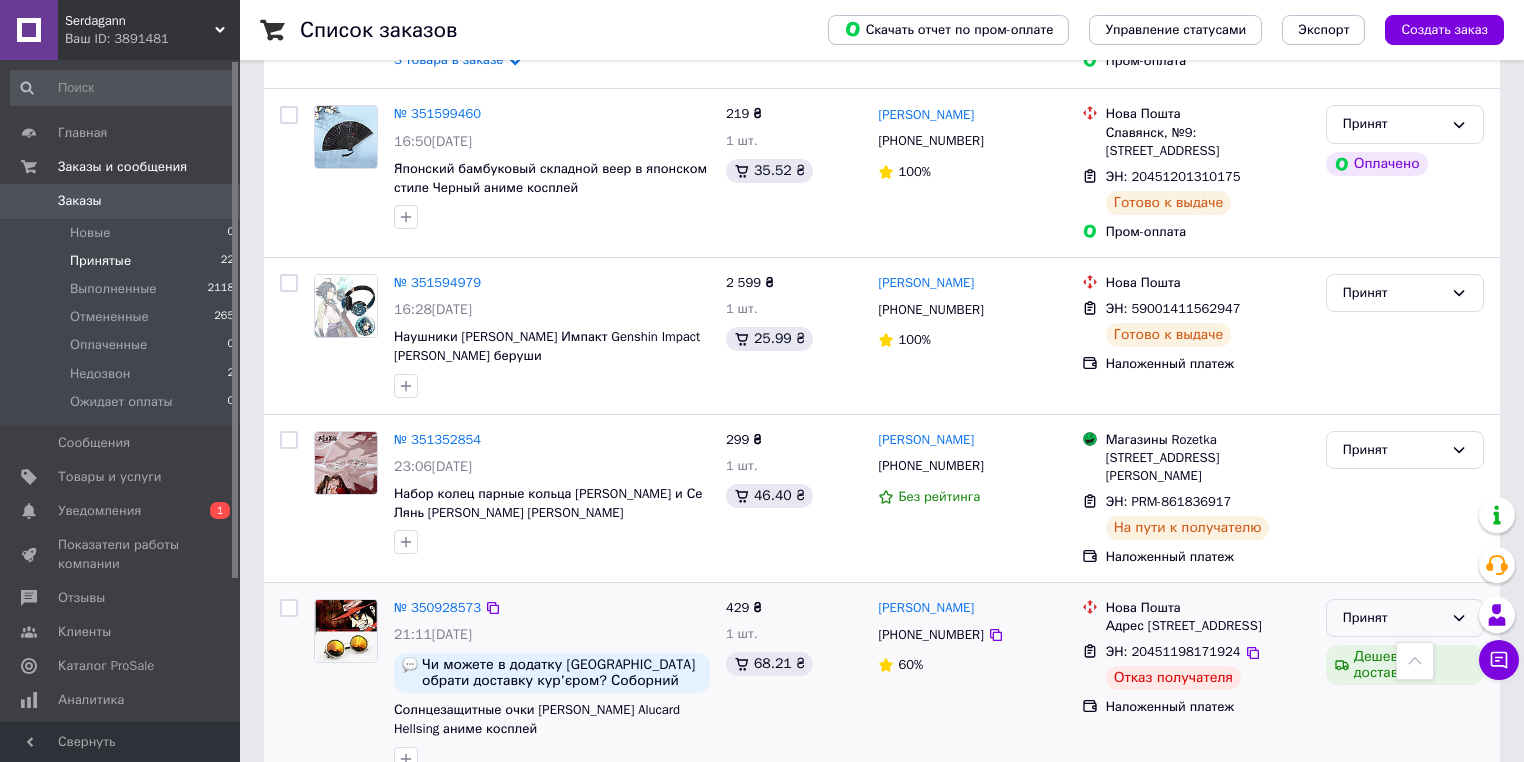 click on "Принят" at bounding box center [1393, 618] 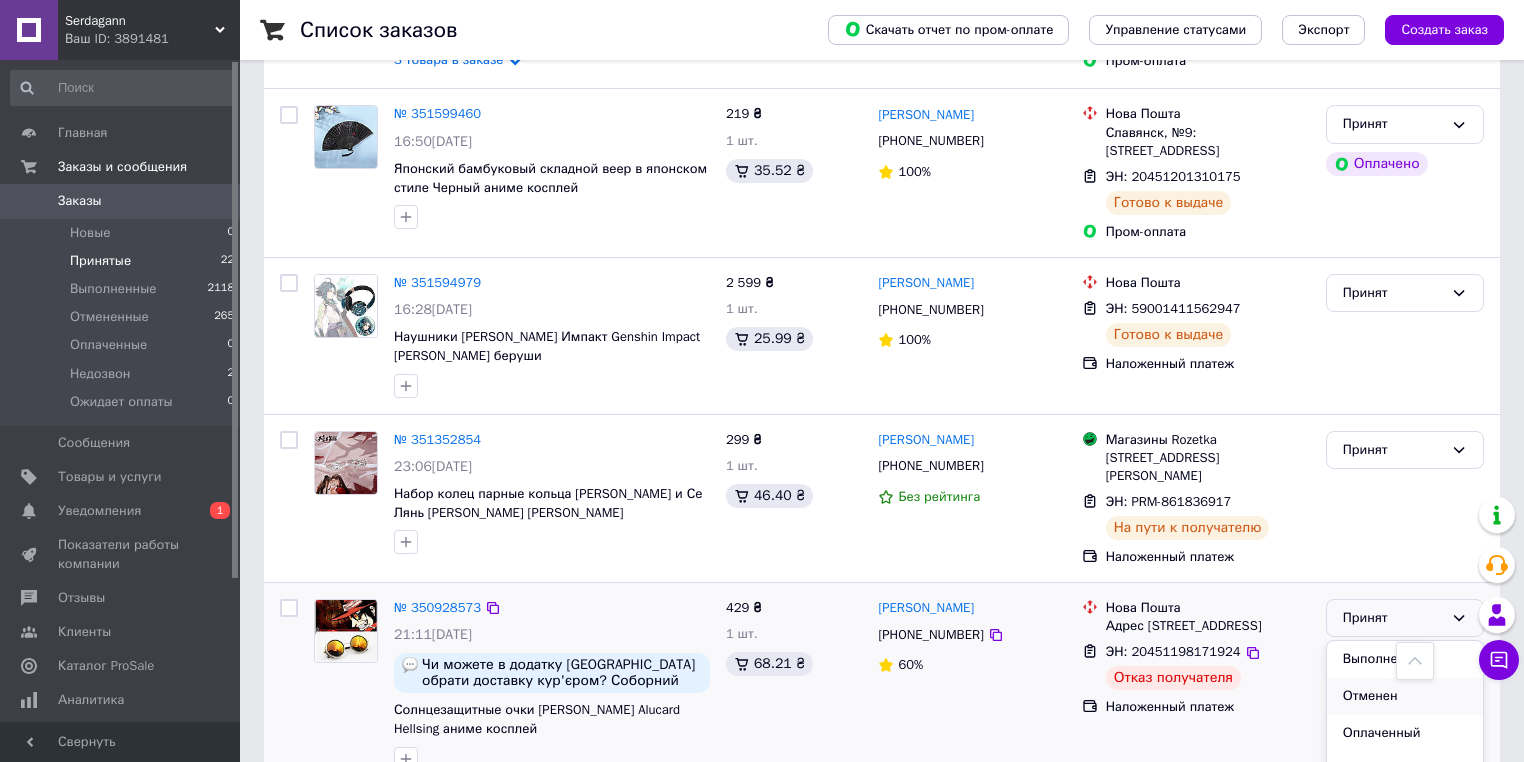 click on "Отменен" at bounding box center [1405, 696] 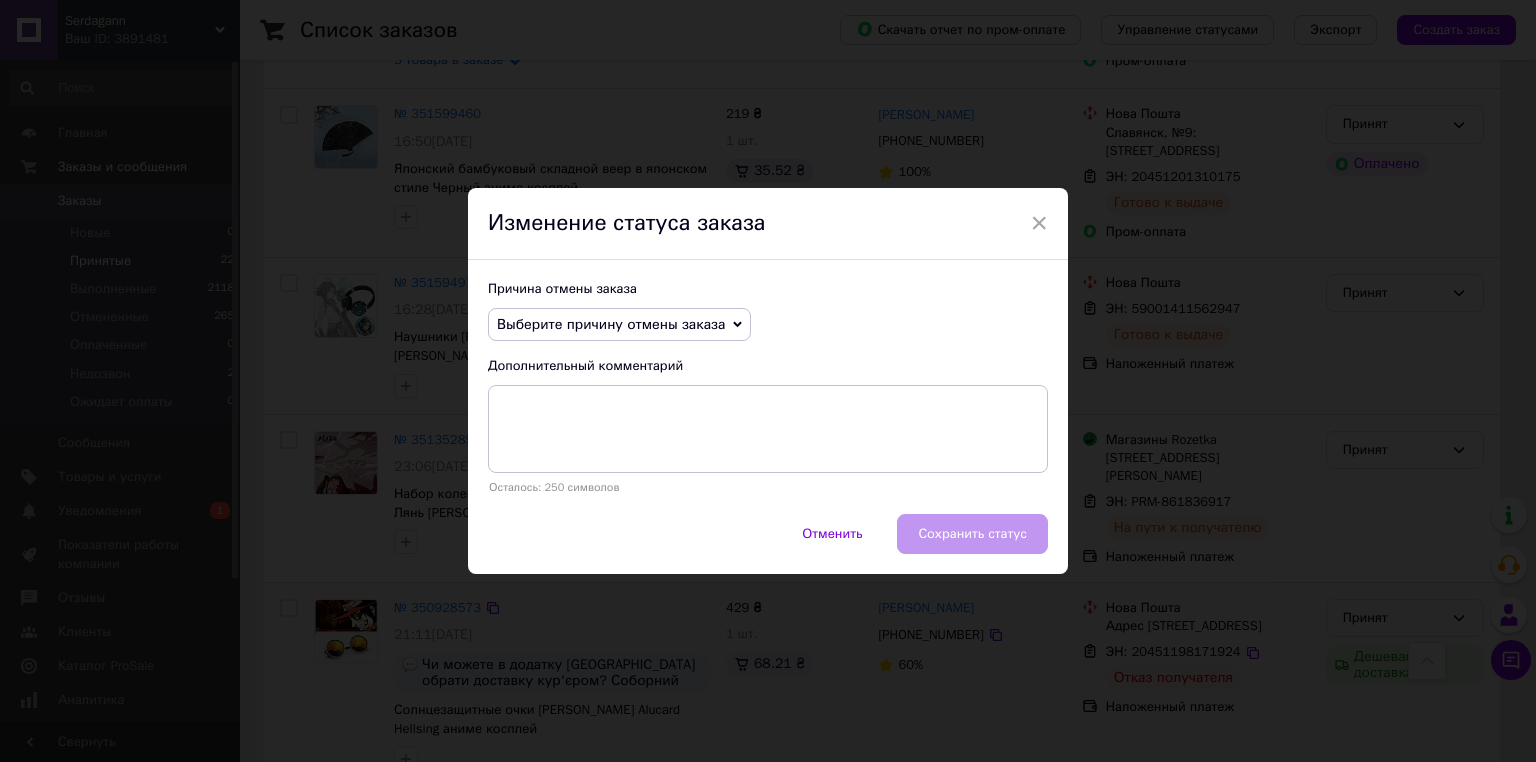 click on "Выберите причину отмены заказа" at bounding box center [611, 324] 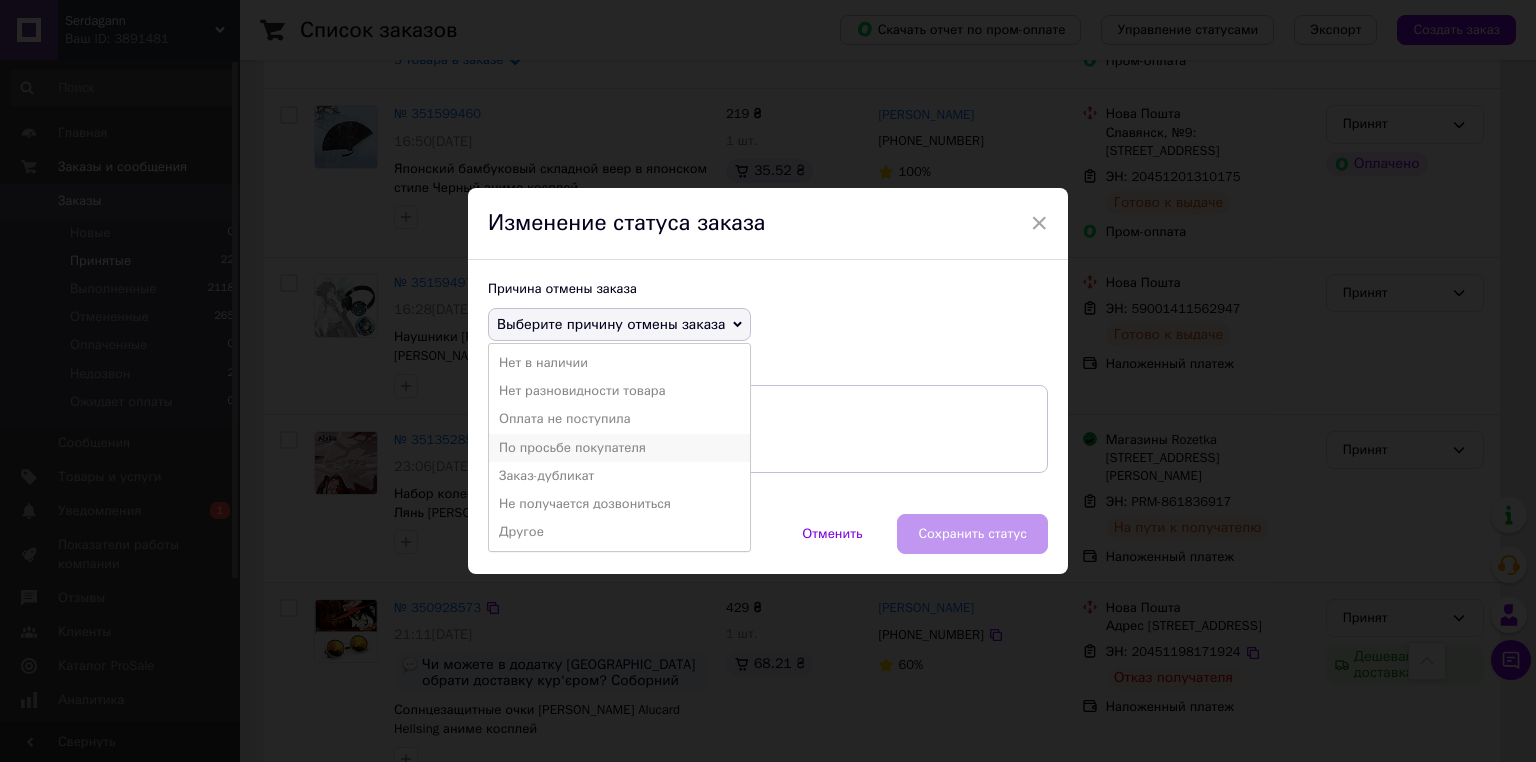 click on "По просьбе покупателя" at bounding box center [619, 448] 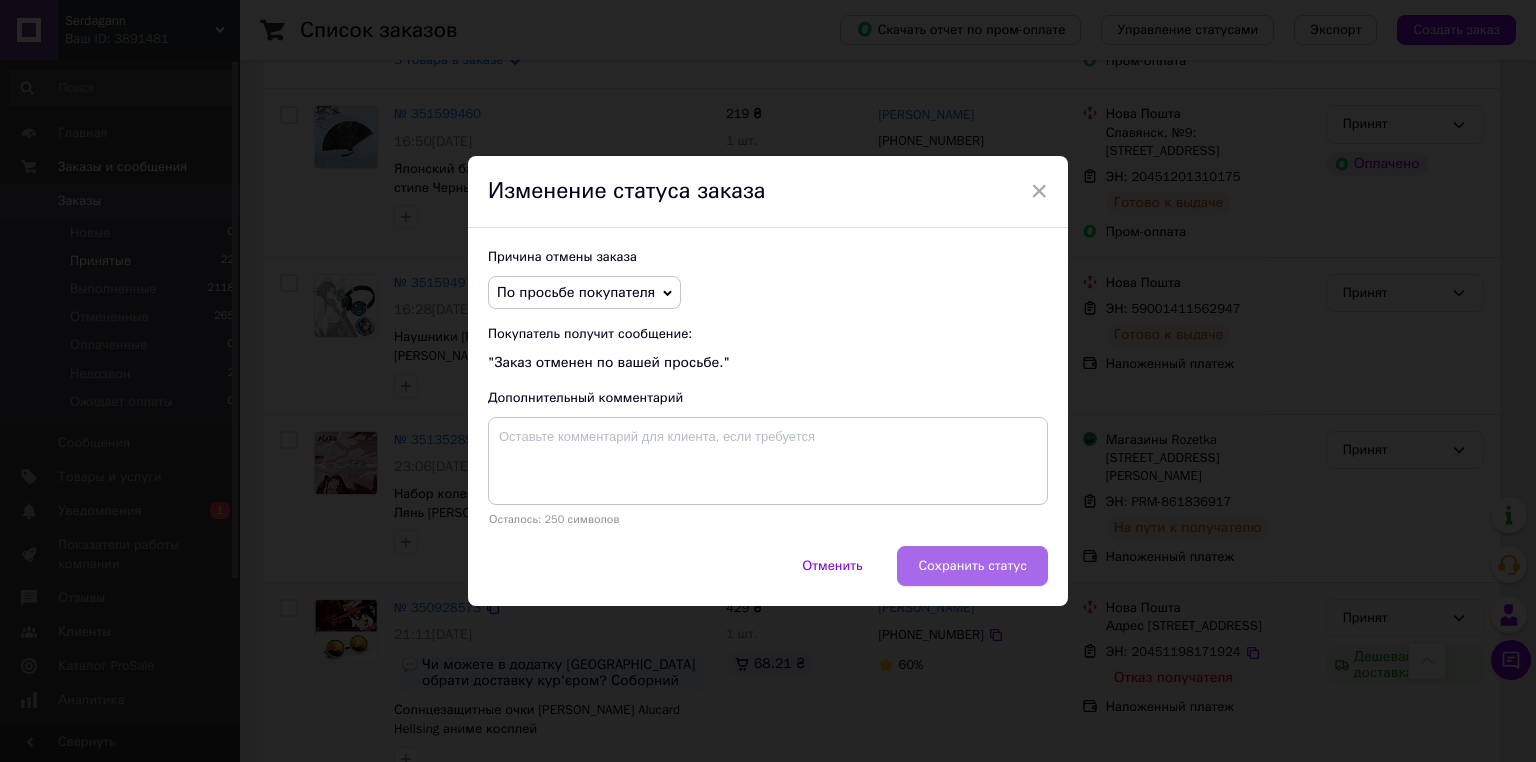 click on "Сохранить статус" at bounding box center [972, 566] 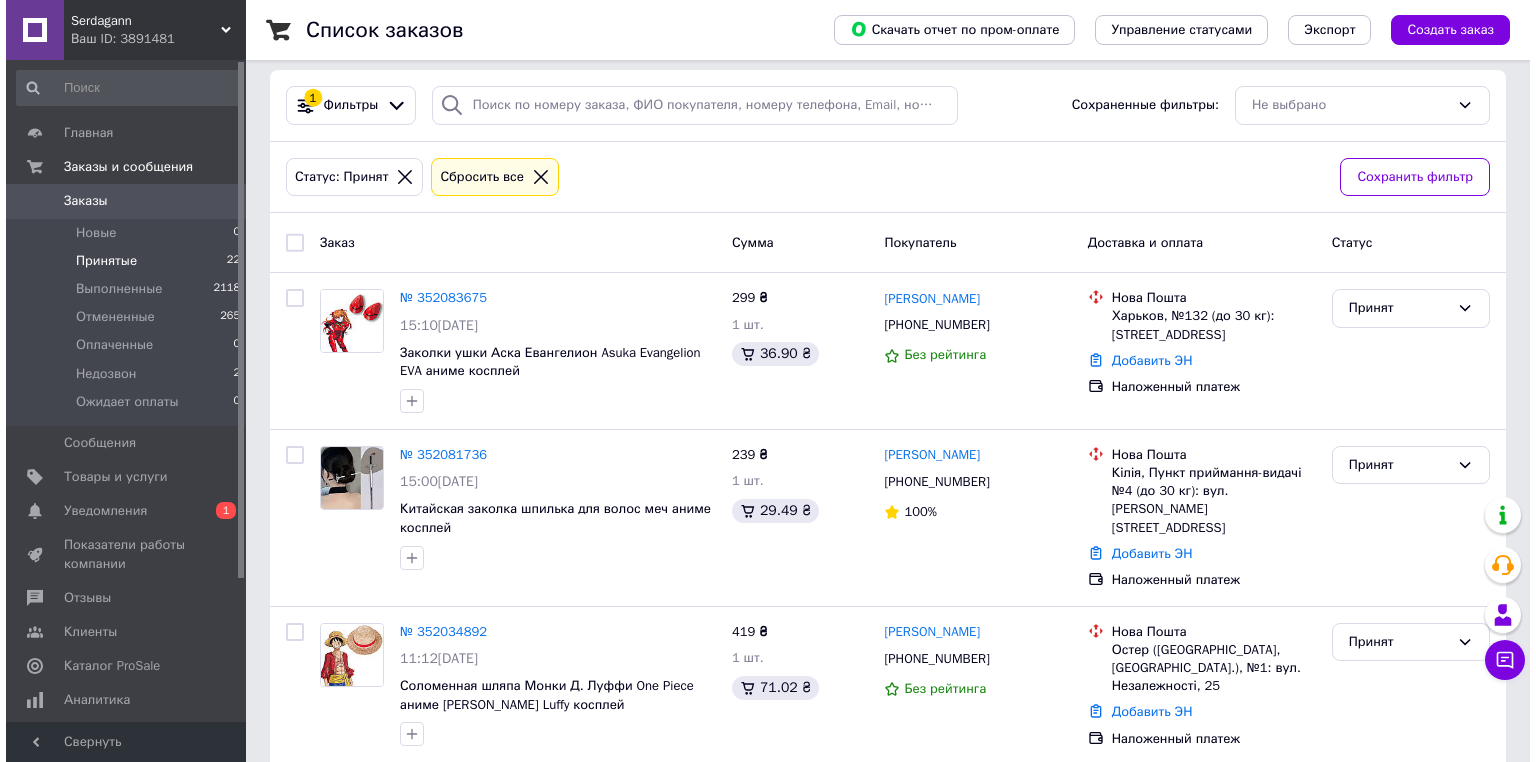 scroll, scrollTop: 0, scrollLeft: 0, axis: both 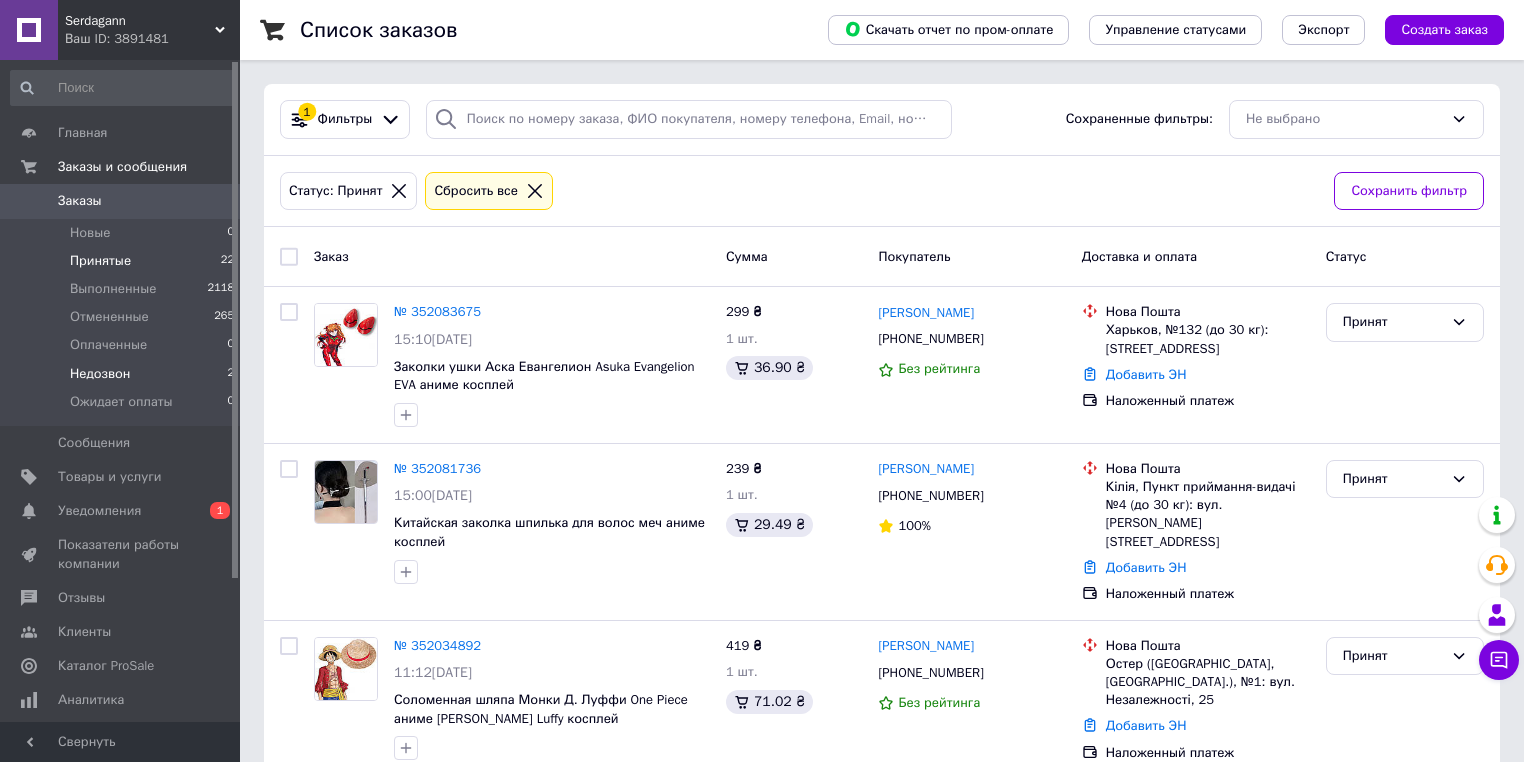 click on "Недозвон" at bounding box center [100, 374] 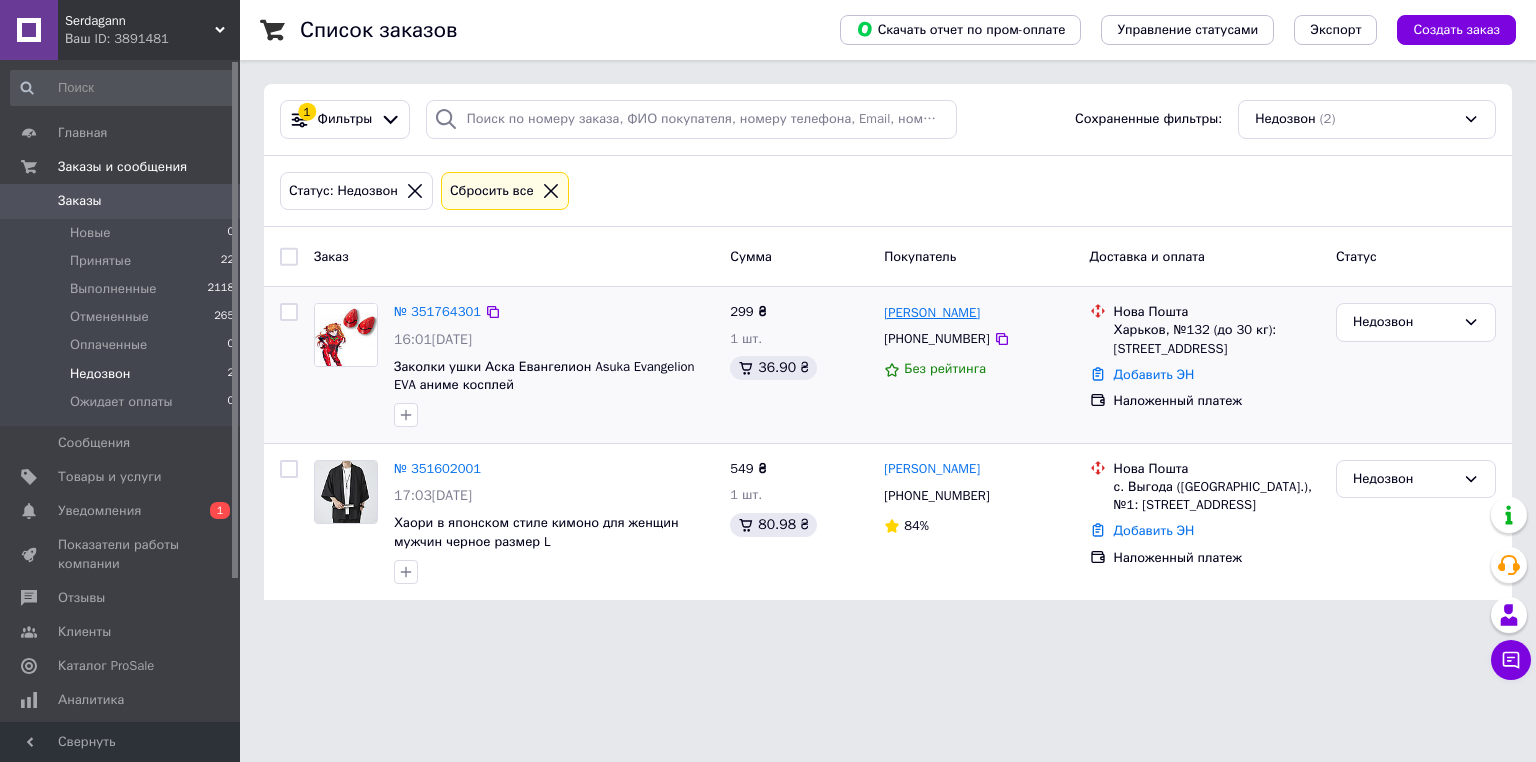 click on "Илья Шабельник" at bounding box center [932, 313] 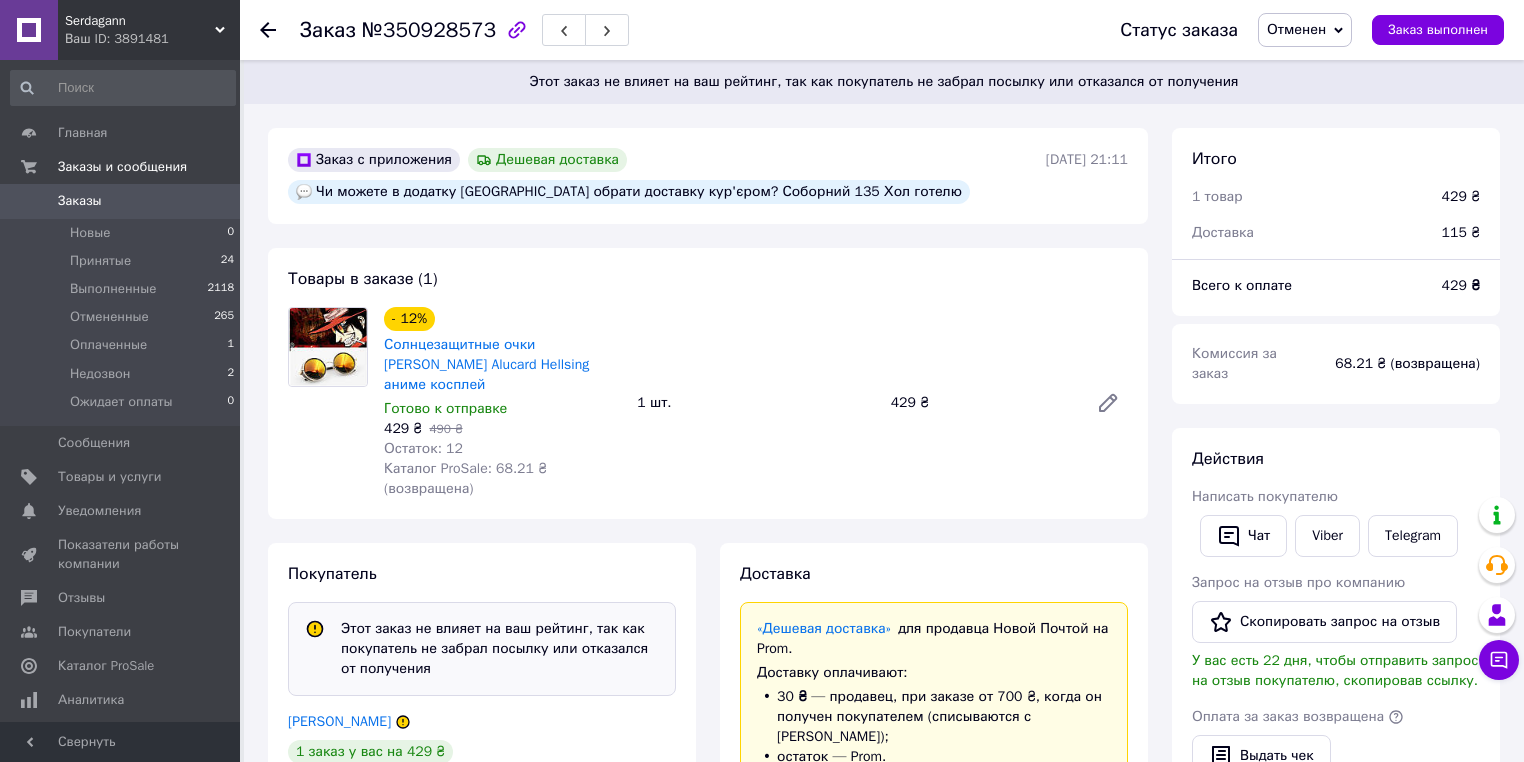 scroll, scrollTop: 0, scrollLeft: 0, axis: both 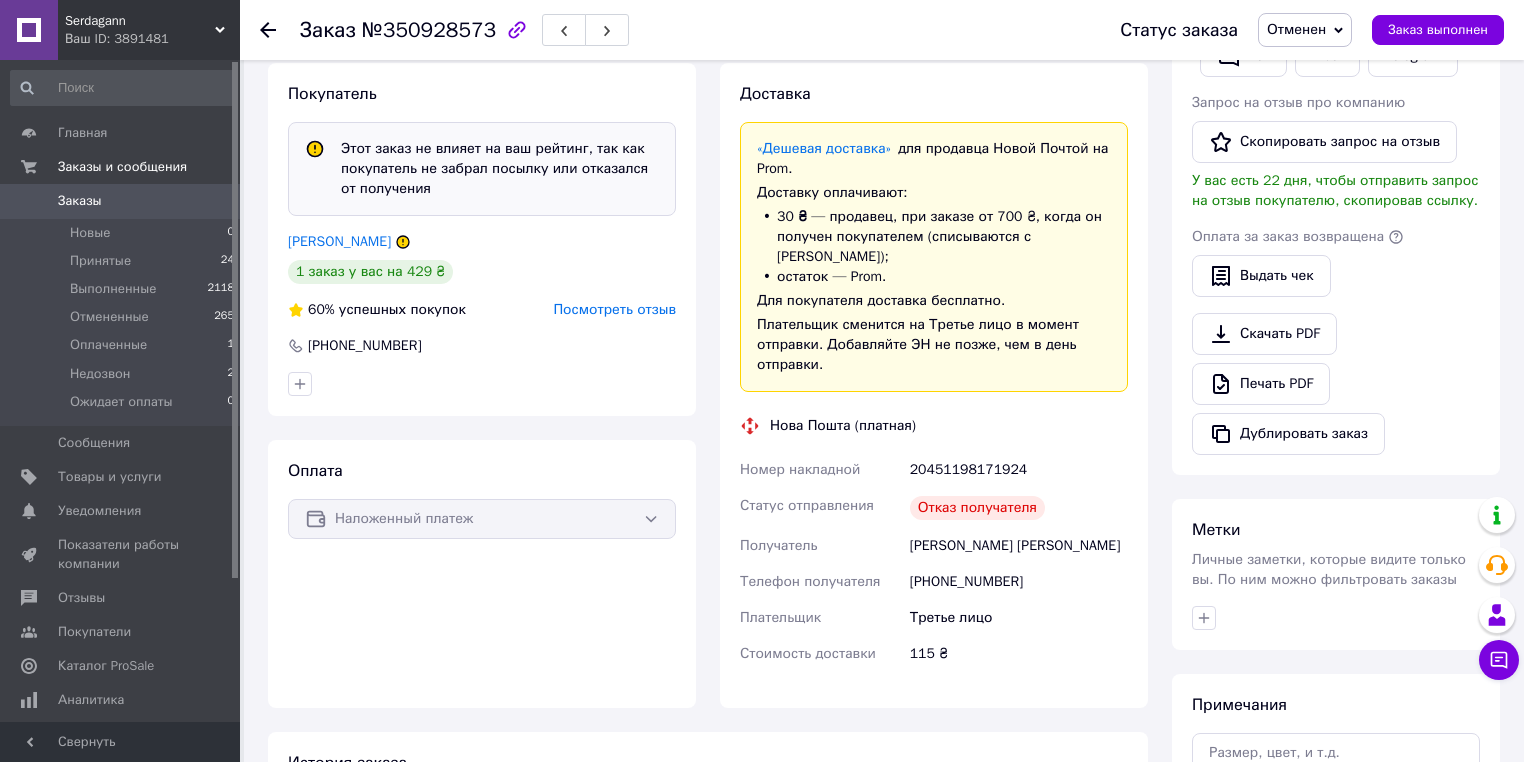 click on "Посмотреть отзыв" at bounding box center [614, 309] 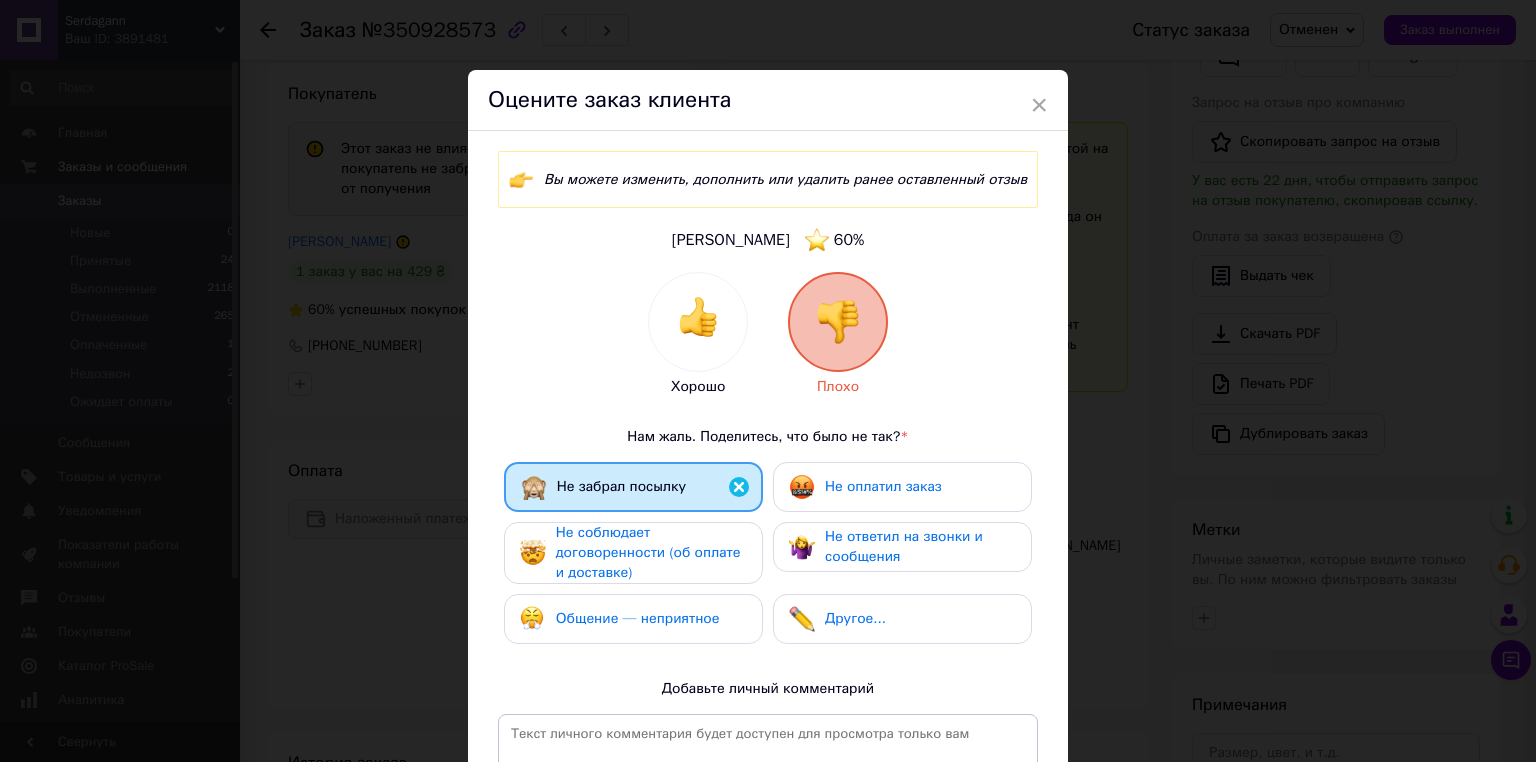 click on "Не соблюдает договоренности (об оплате и доставке)" at bounding box center [648, 552] 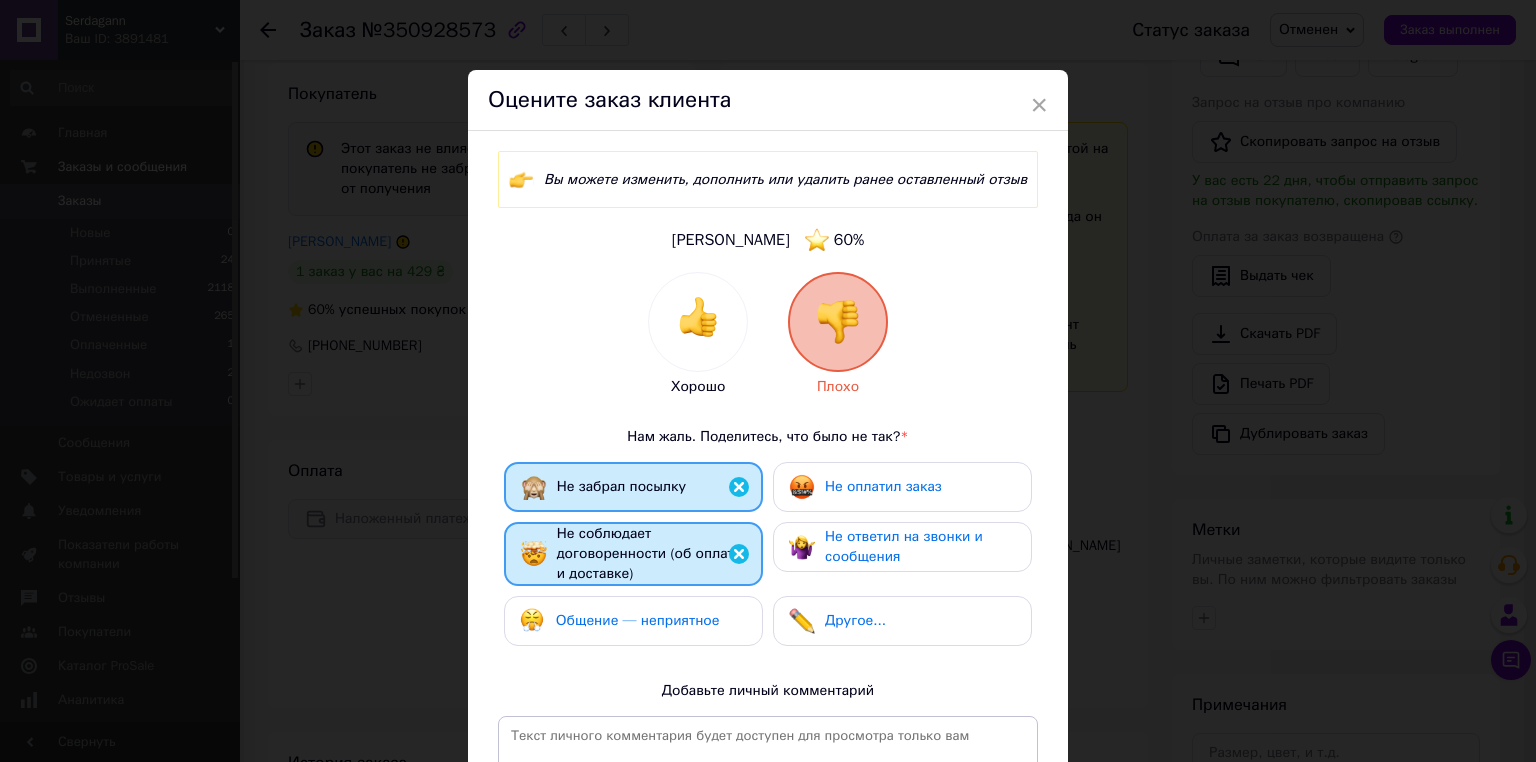 click on "Не ответил на звонки и сообщения" at bounding box center [920, 547] 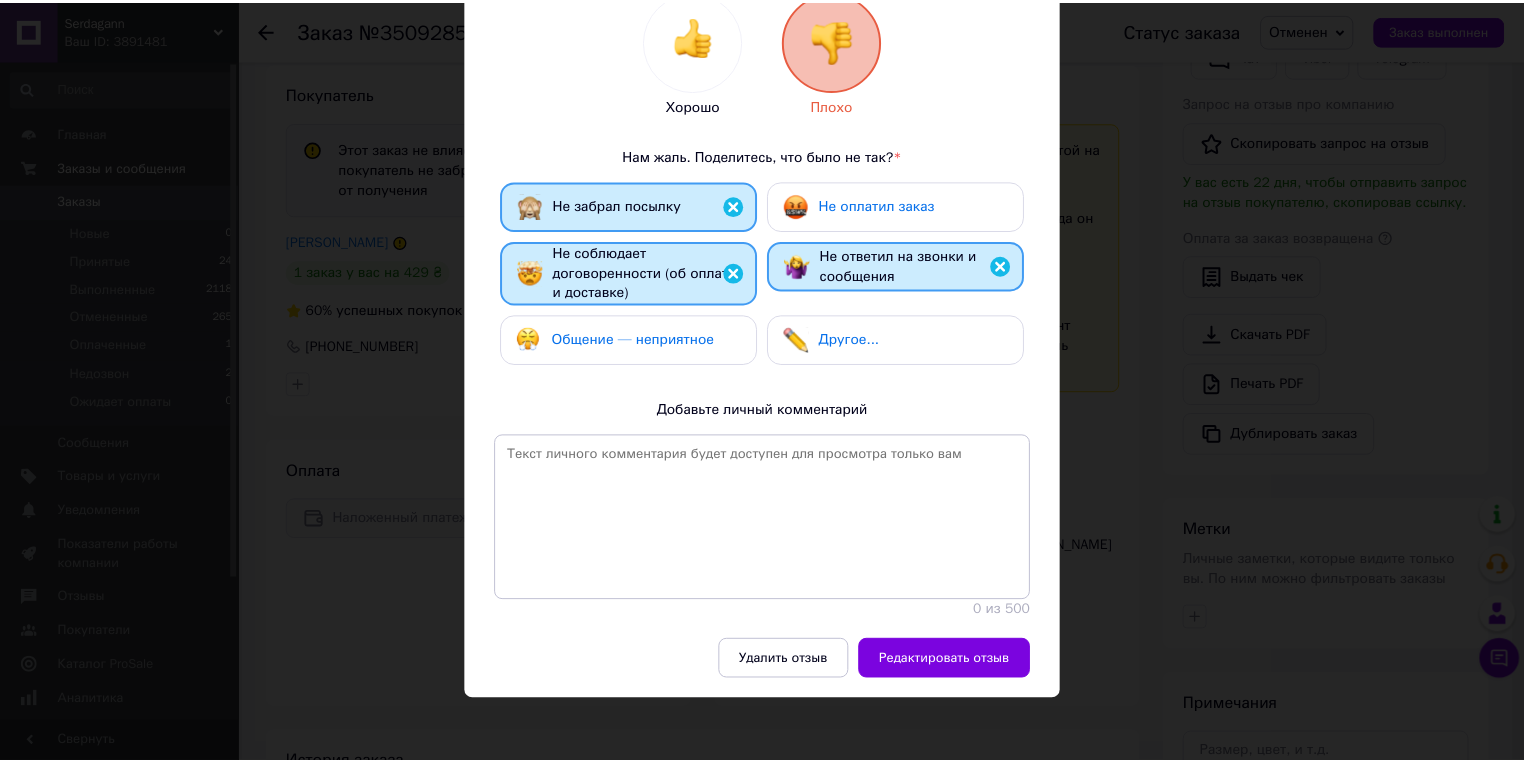 scroll, scrollTop: 286, scrollLeft: 0, axis: vertical 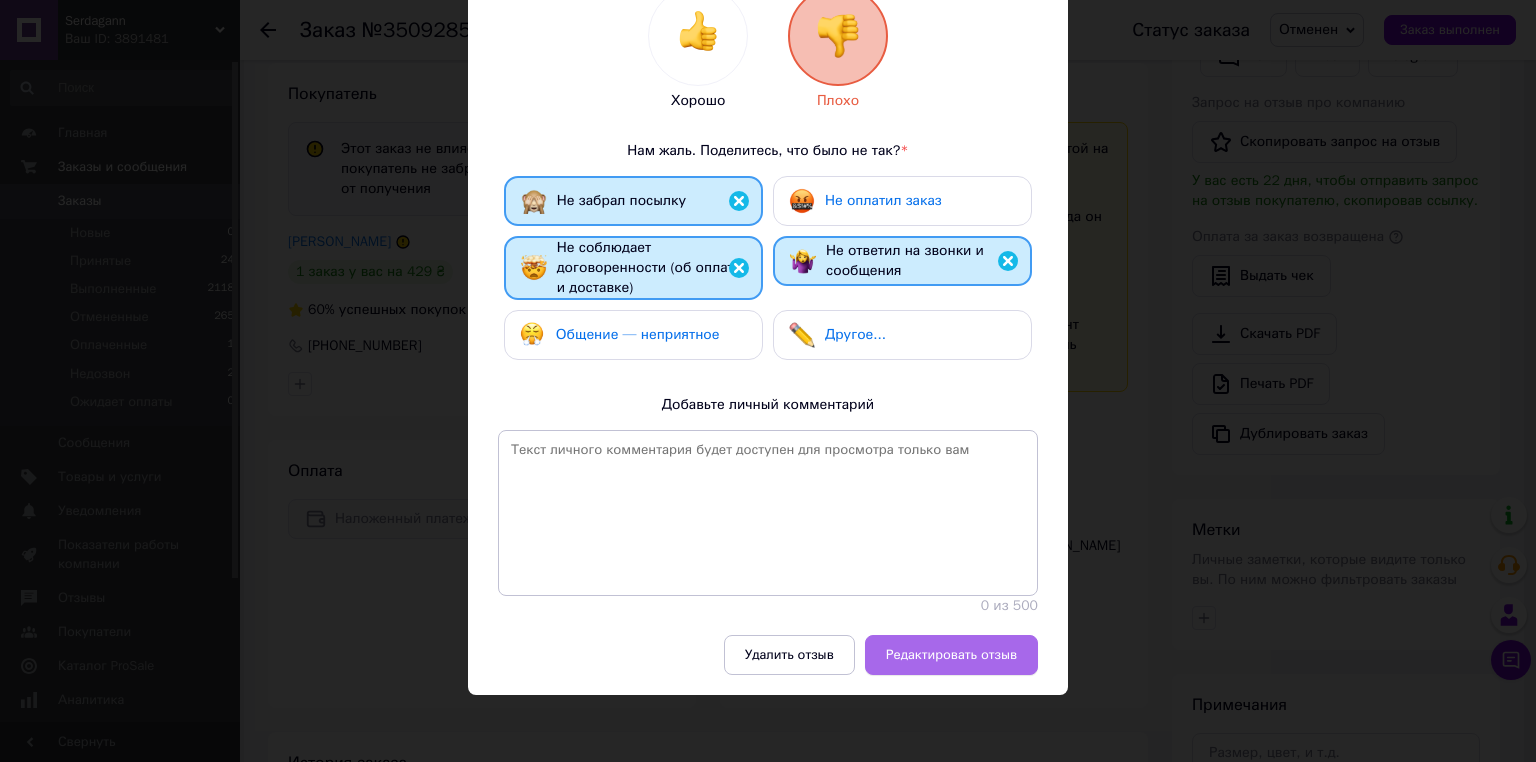 click on "Редактировать отзыв" at bounding box center [951, 655] 